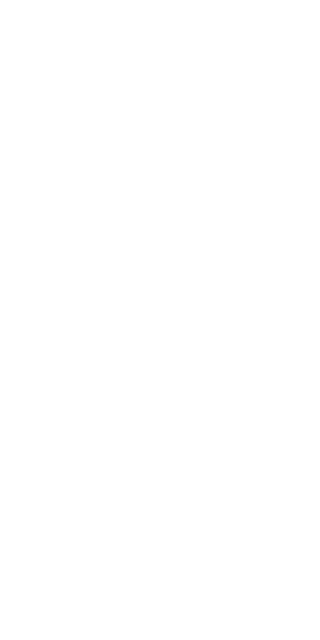 scroll, scrollTop: 0, scrollLeft: 0, axis: both 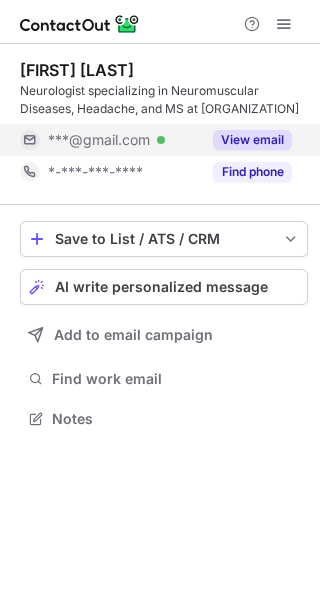 click on "View email" at bounding box center [252, 140] 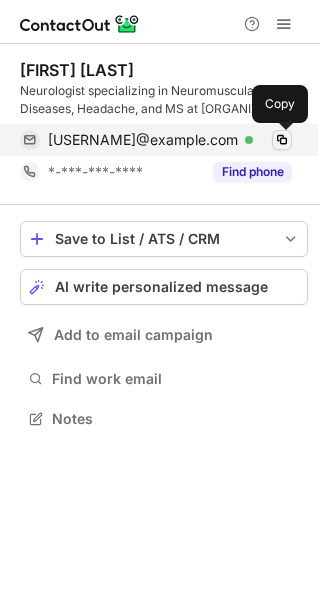 click at bounding box center (282, 140) 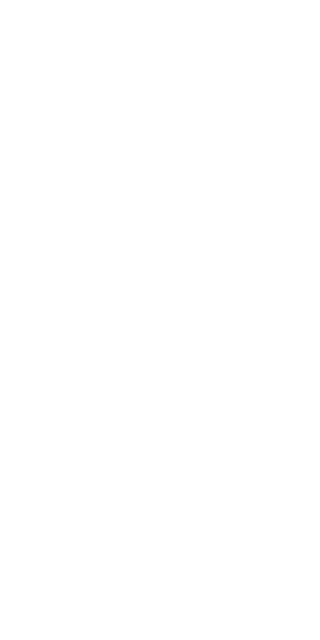 scroll, scrollTop: 0, scrollLeft: 0, axis: both 